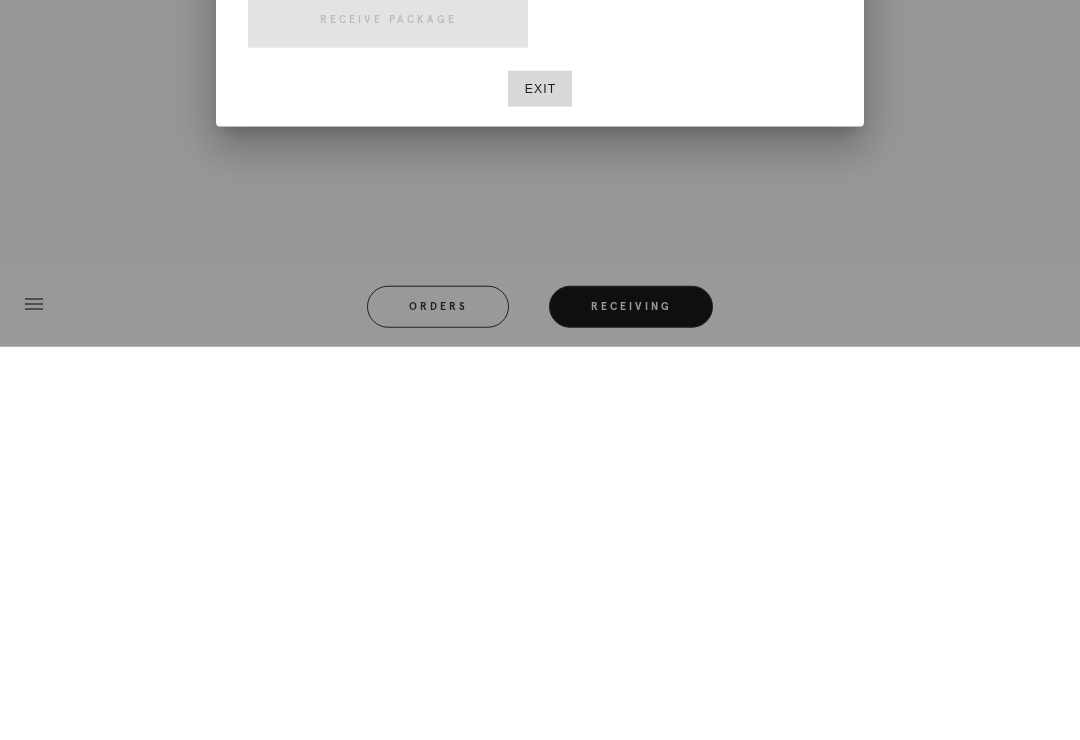 scroll, scrollTop: 31, scrollLeft: 0, axis: vertical 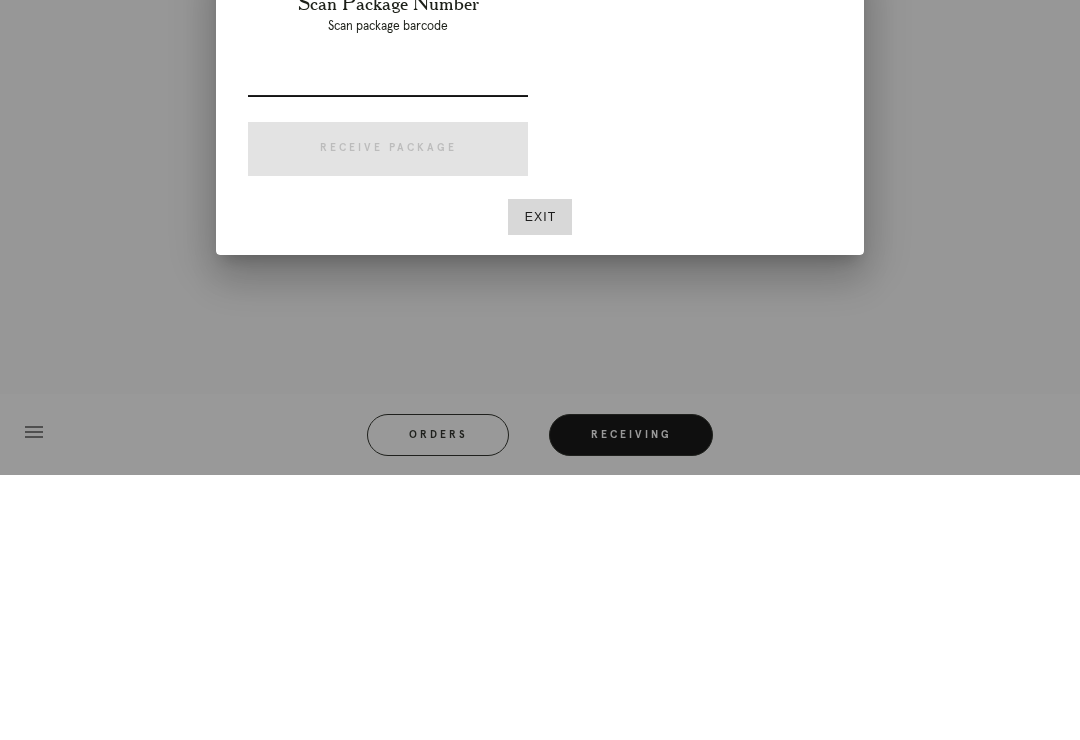 click on "Exit" at bounding box center (540, 482) 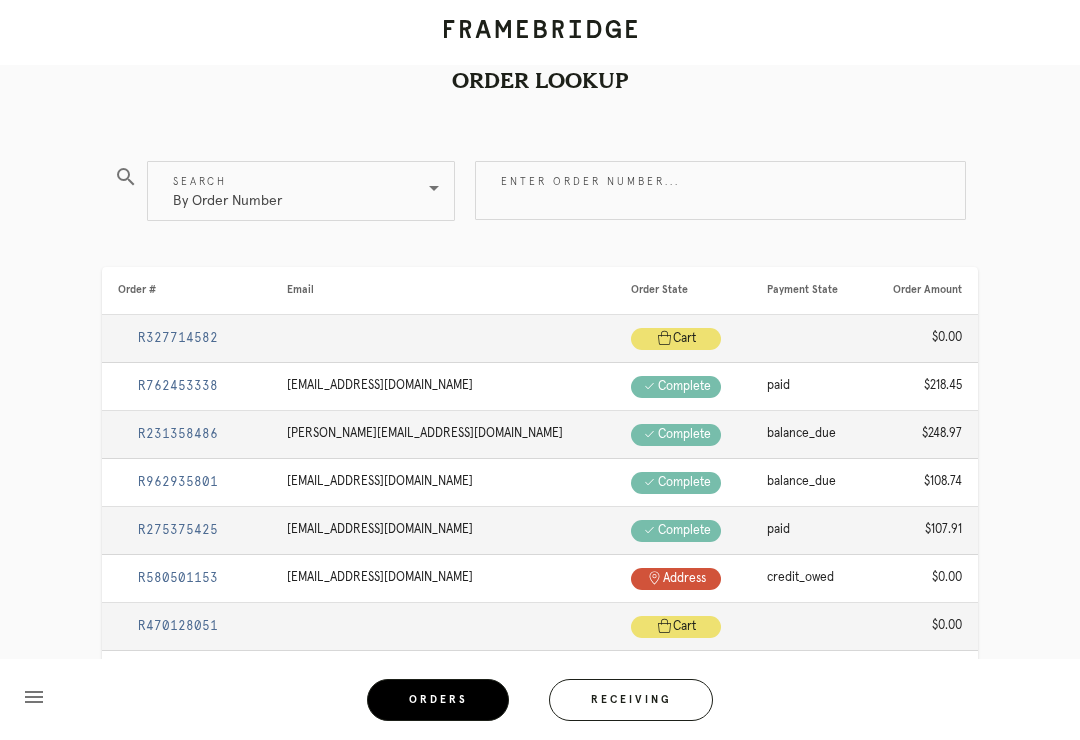 click on "Receiving" at bounding box center [631, 700] 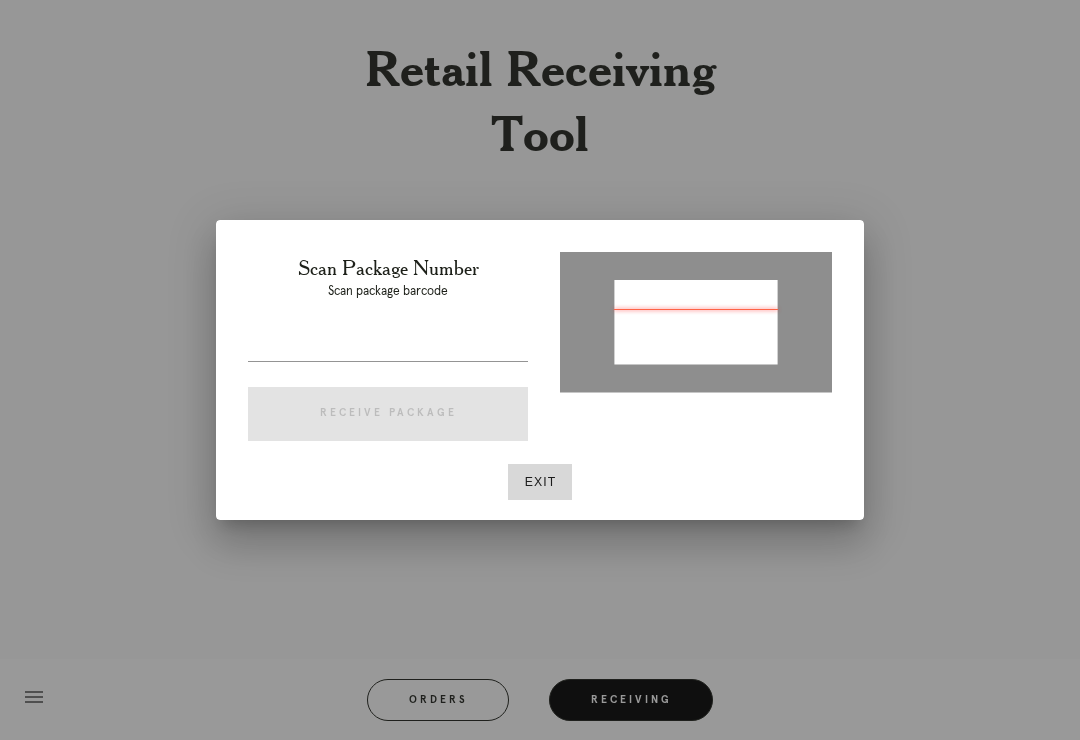 type on "P212854021699719" 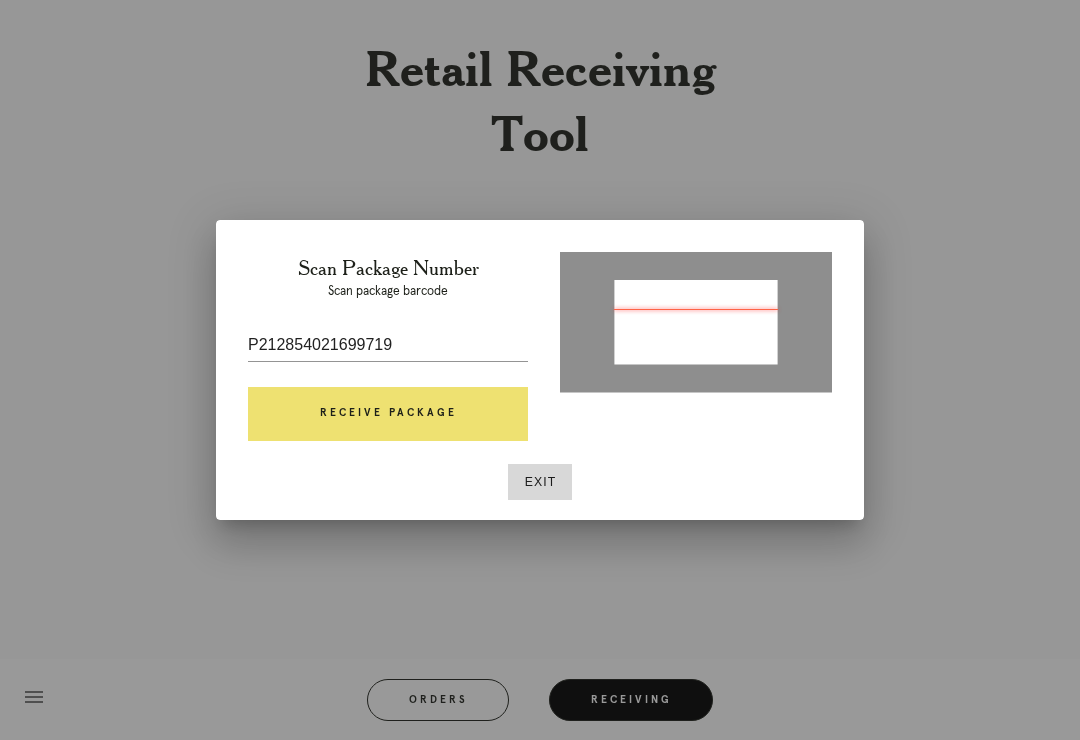 click on "Receive Package" at bounding box center (388, 414) 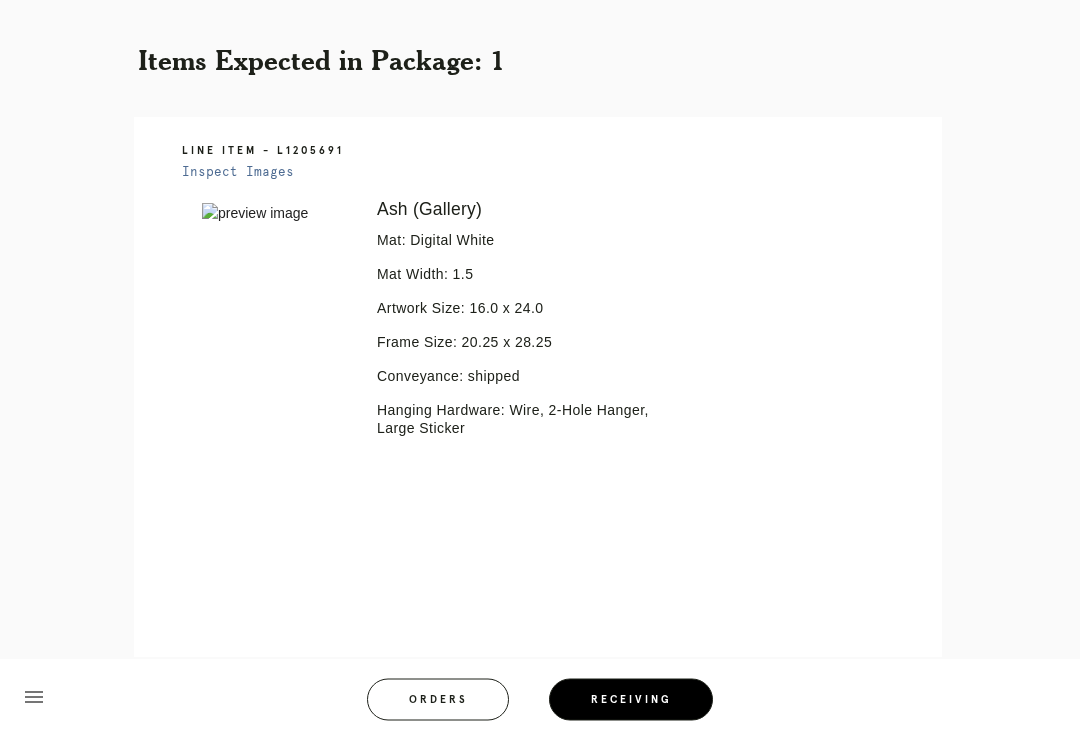 scroll, scrollTop: 382, scrollLeft: 0, axis: vertical 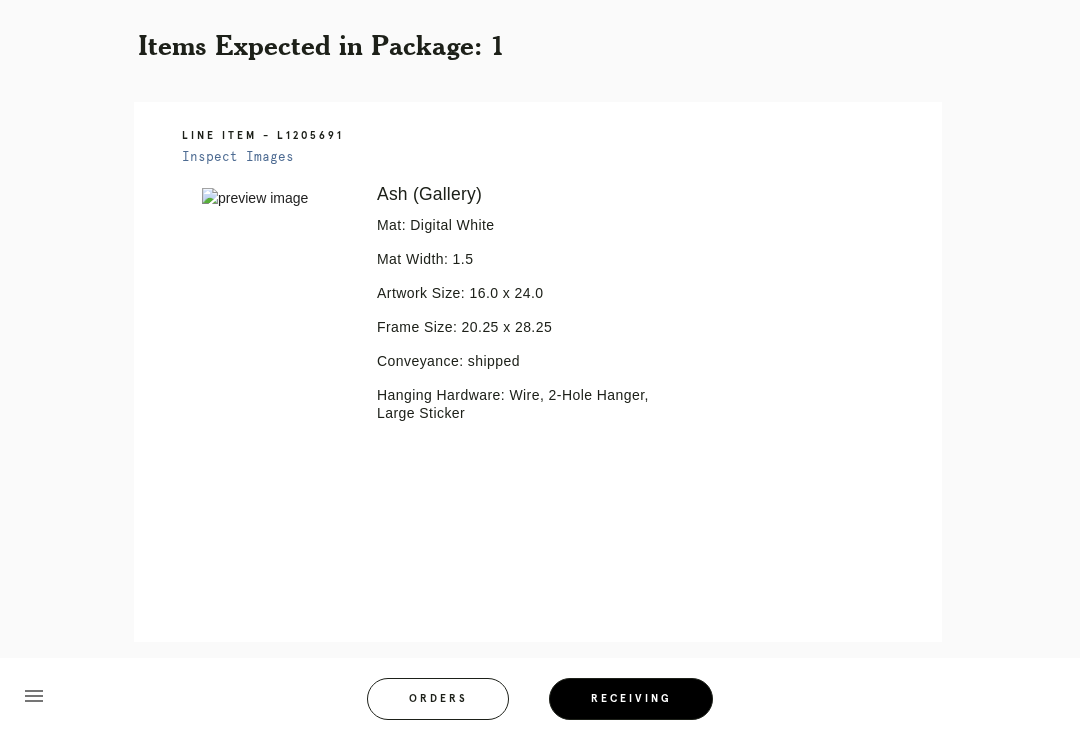 click on "menu
Orders
Receiving
Logged in as:   karl.fish@framebridge.com   Inwood Village
Logout" at bounding box center [540, 706] 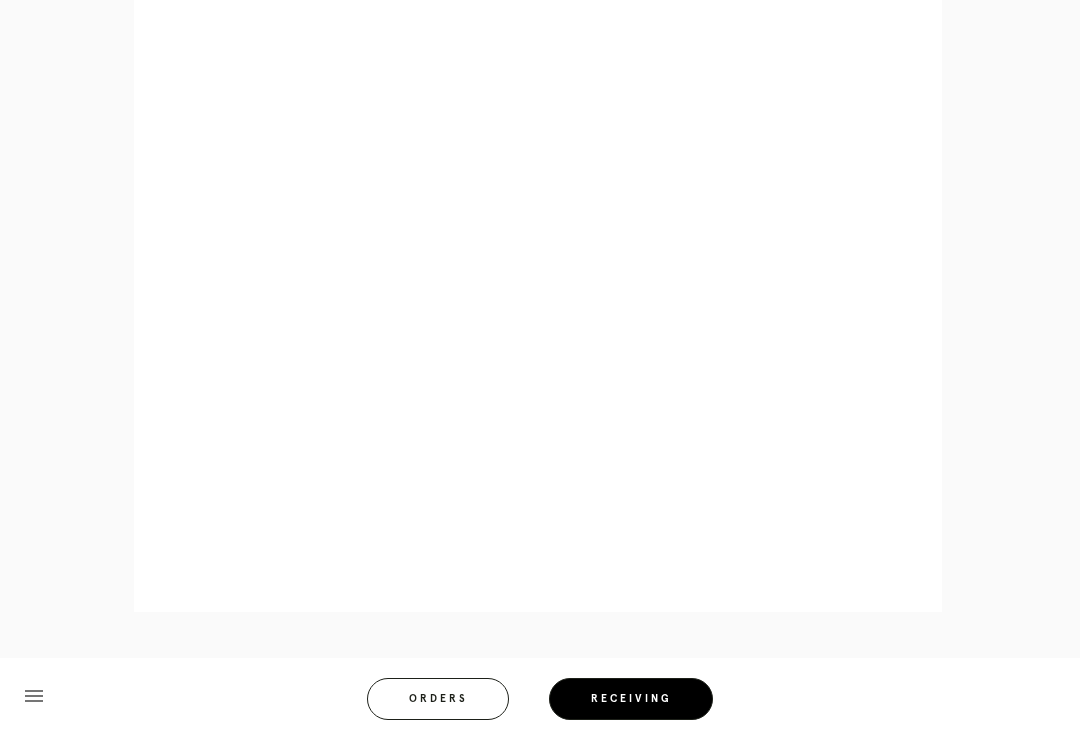 scroll, scrollTop: 889, scrollLeft: 0, axis: vertical 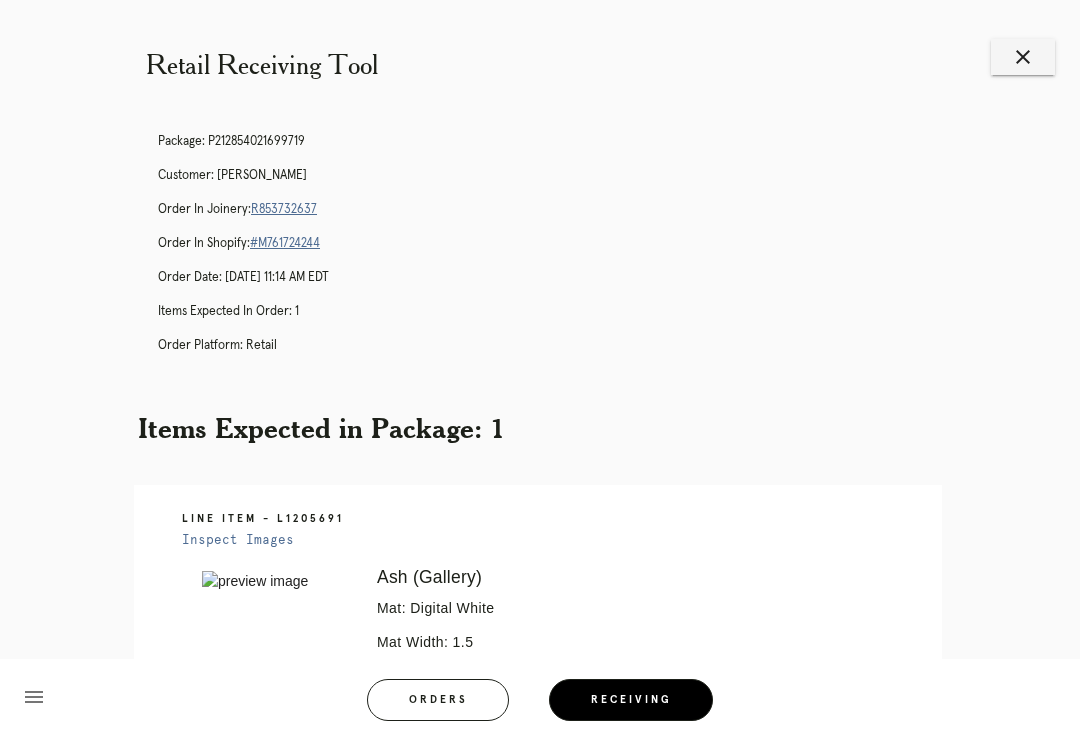 click on "R853732637" at bounding box center [284, 209] 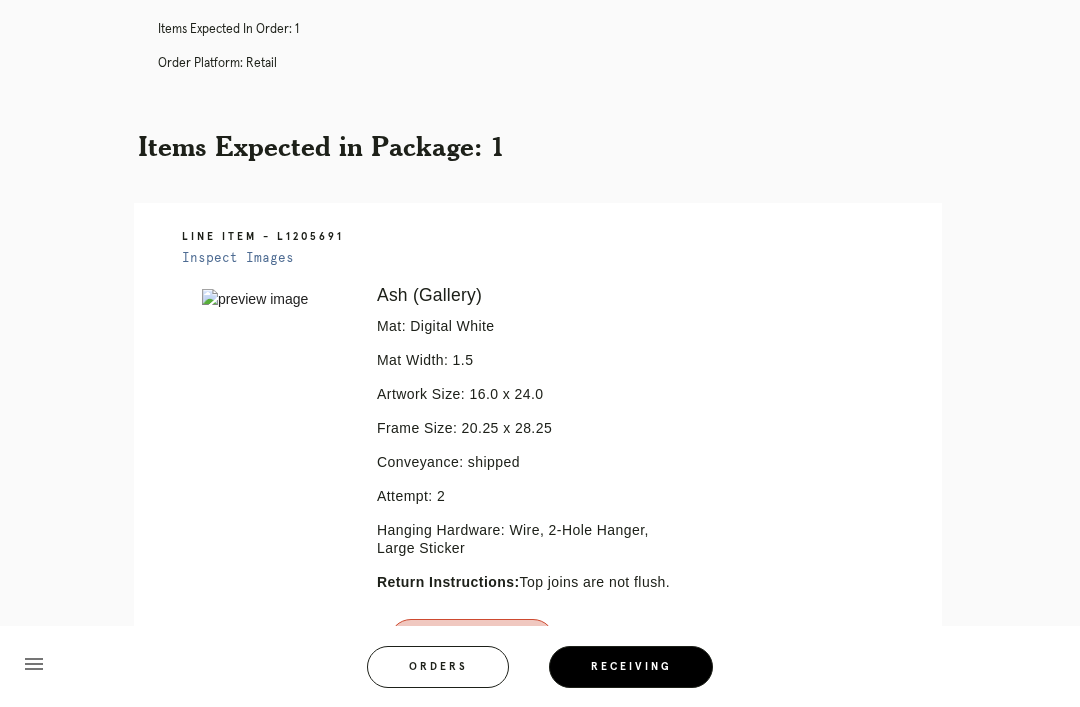 scroll, scrollTop: 408, scrollLeft: 0, axis: vertical 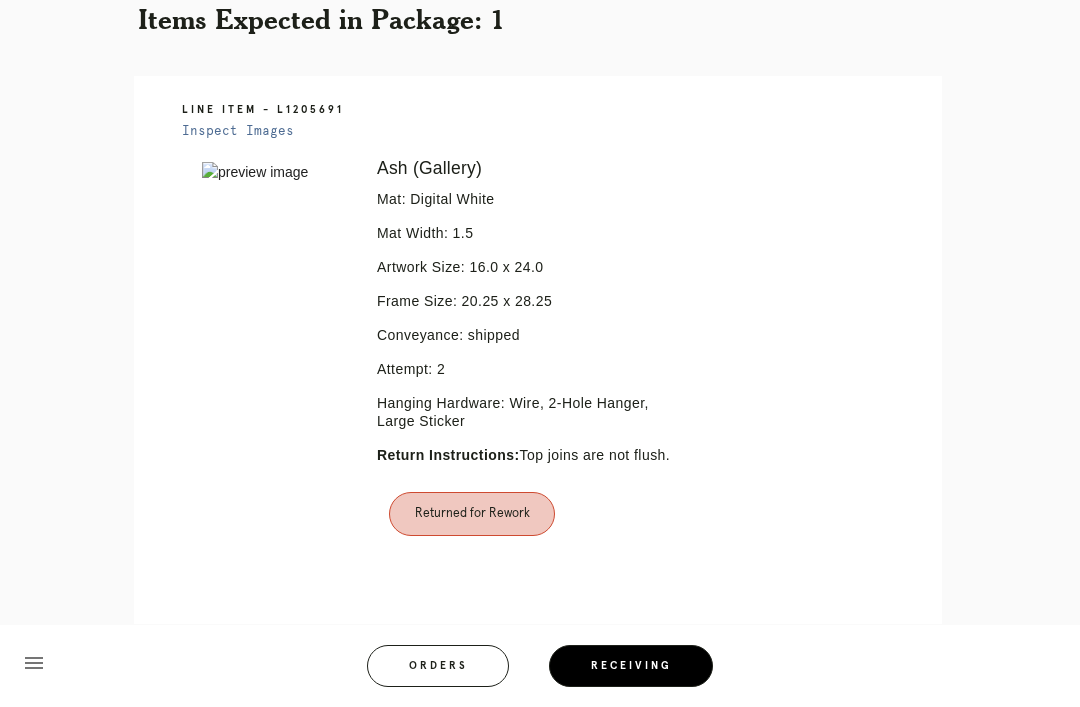 click on "Error retreiving frame spec #9713067" at bounding box center (275, 374) 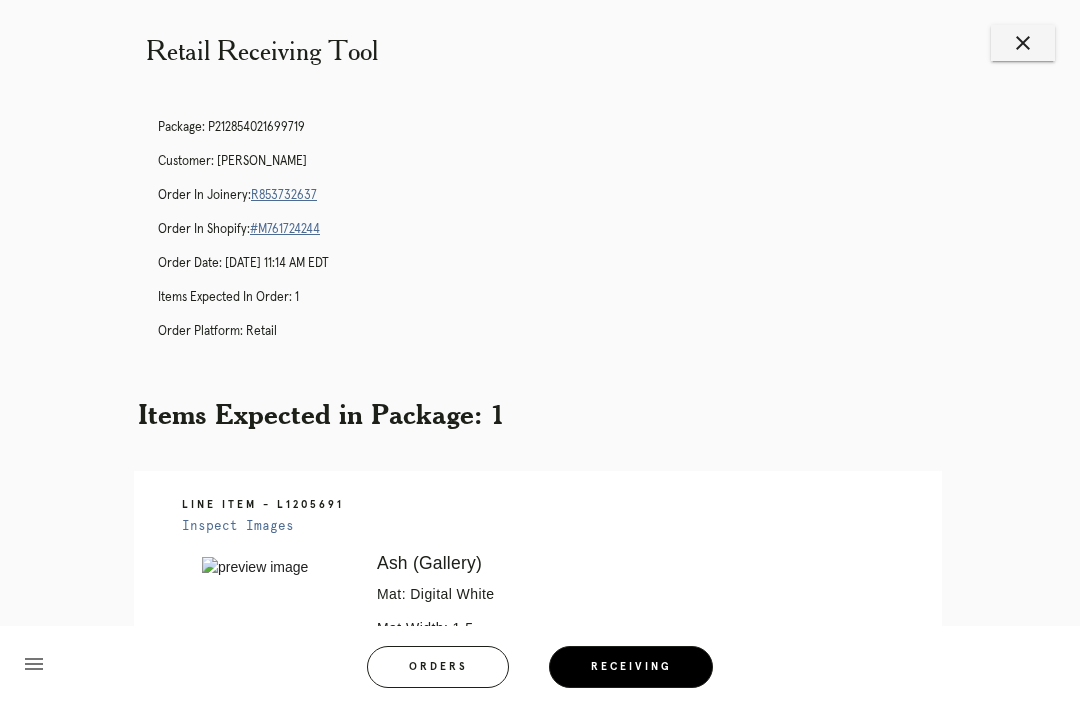 scroll, scrollTop: 0, scrollLeft: 0, axis: both 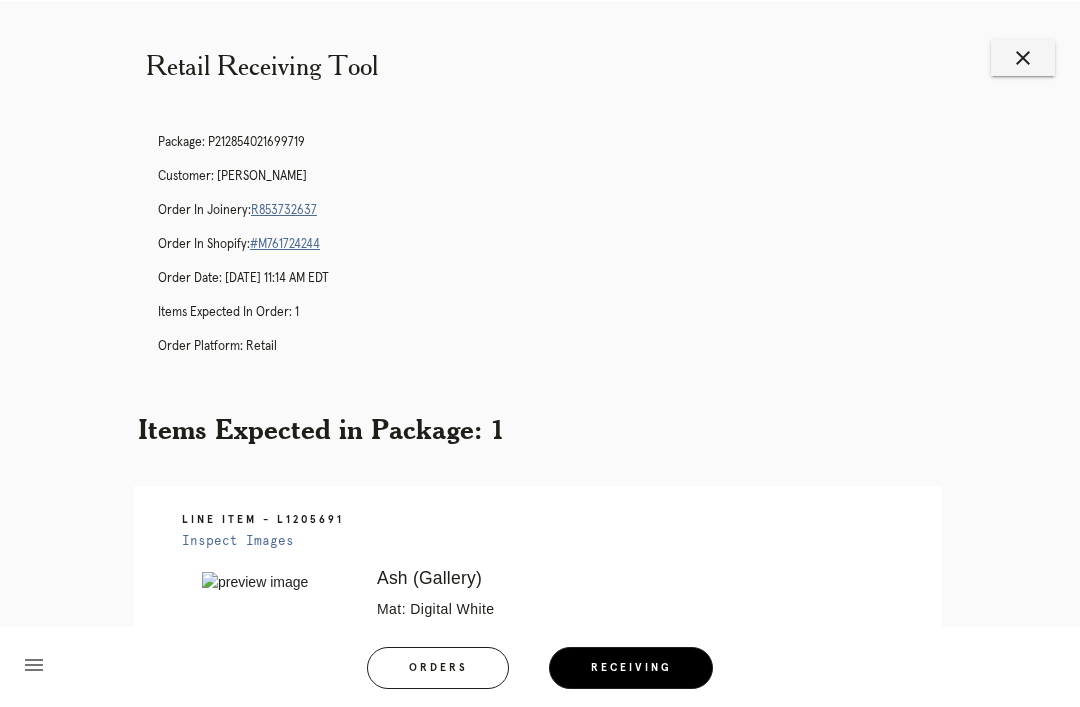 click on "close" at bounding box center (1023, 57) 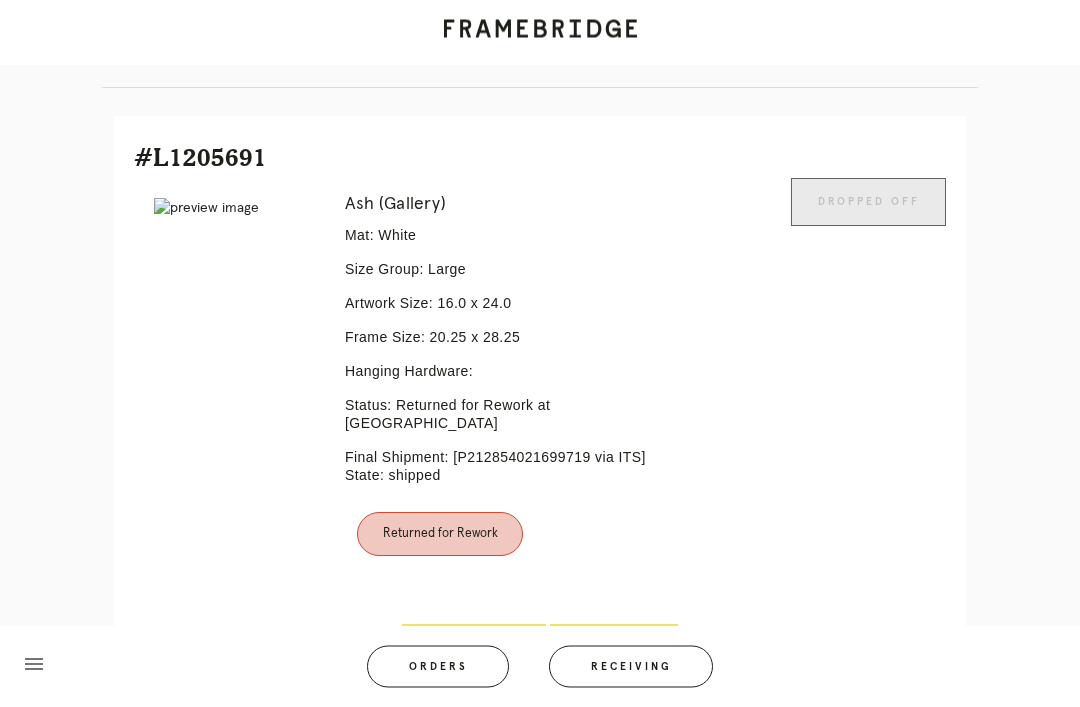 scroll, scrollTop: 446, scrollLeft: 0, axis: vertical 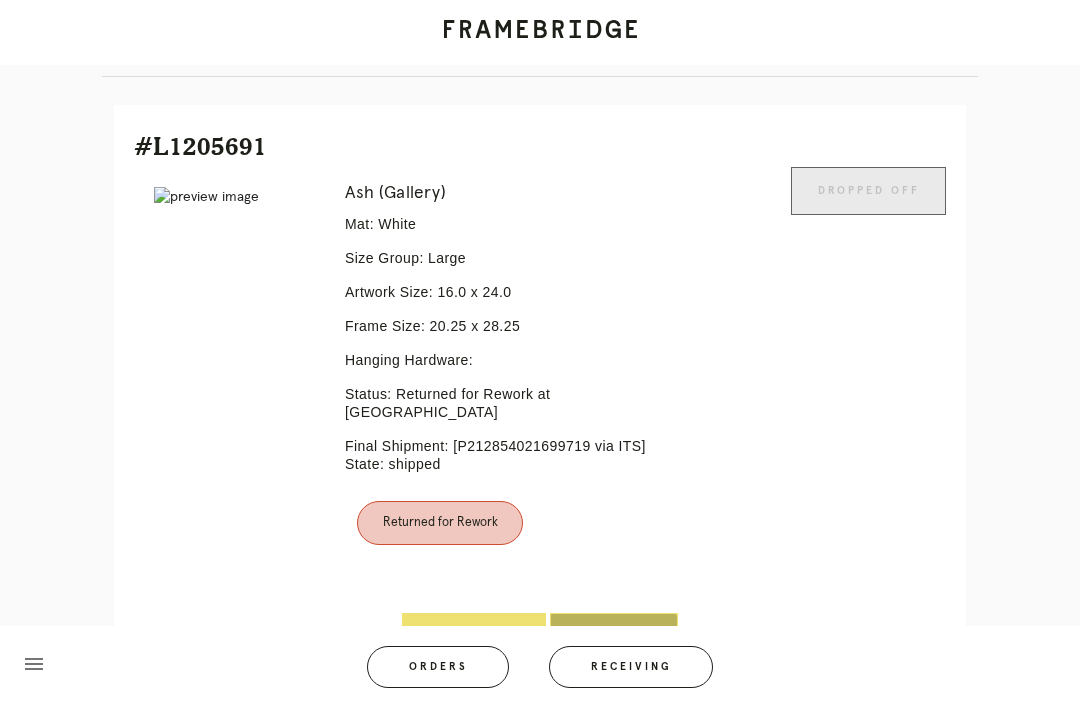 click on "Line Item" at bounding box center (614, 637) 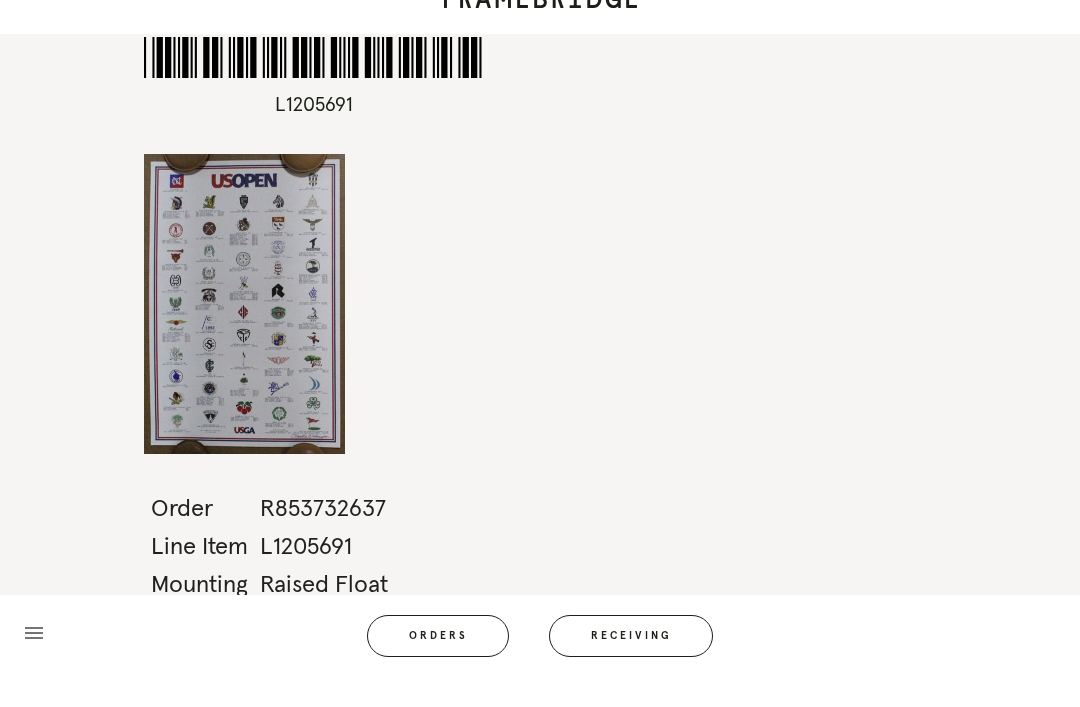 scroll, scrollTop: 0, scrollLeft: 0, axis: both 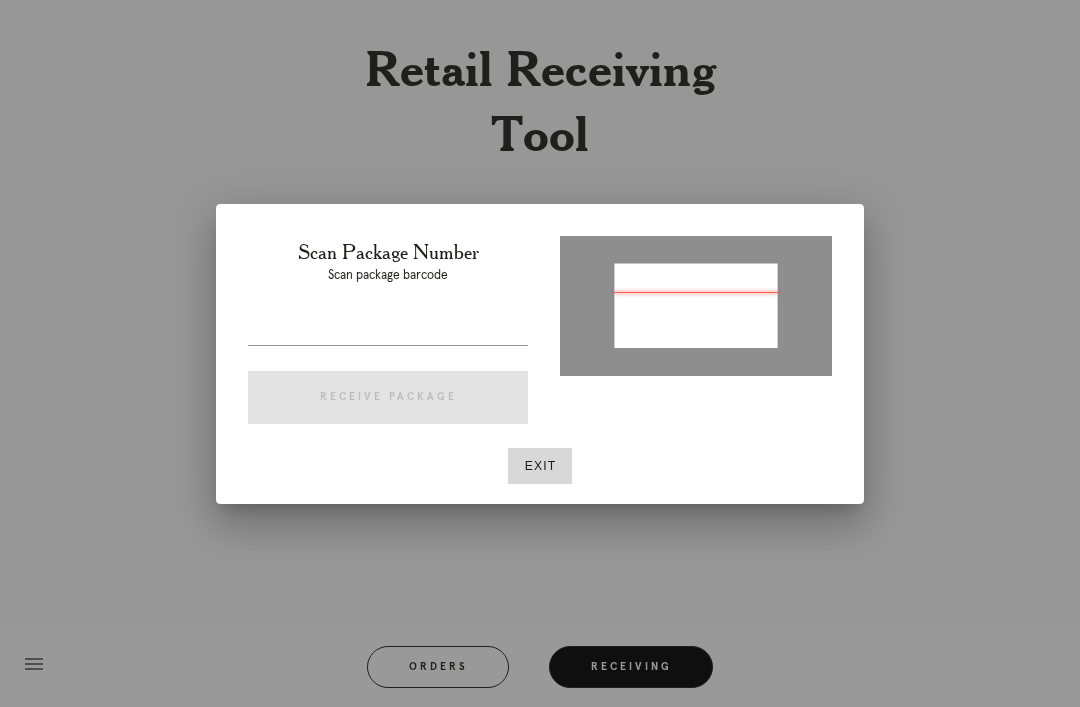 type on "P715732695234697" 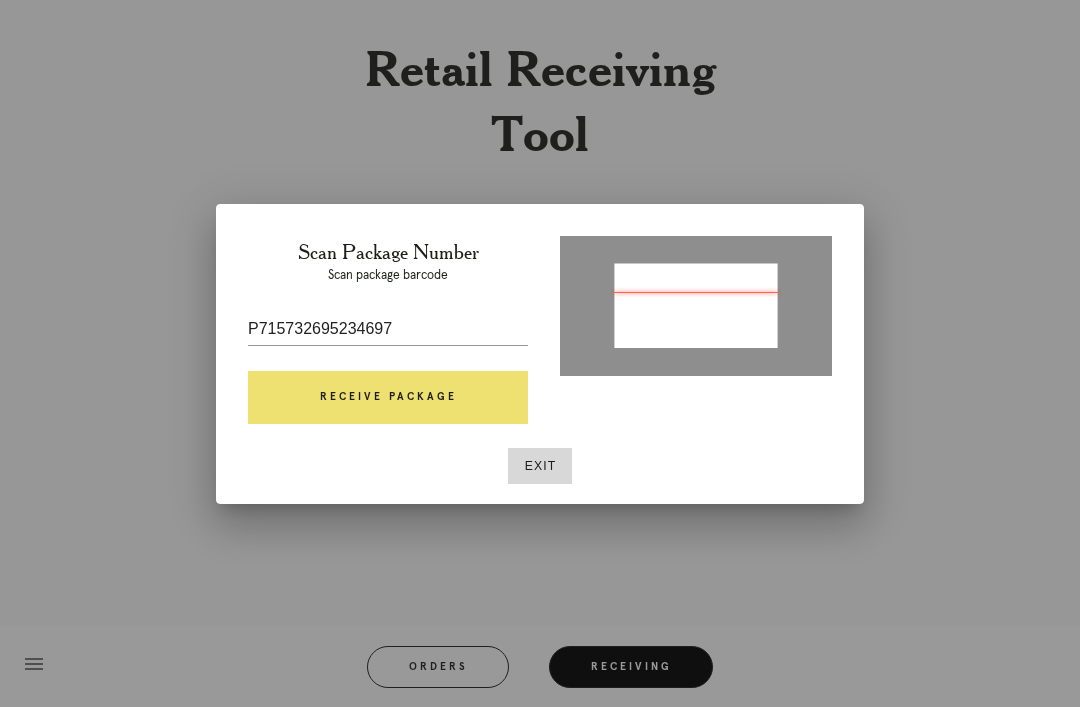 click on "Receive Package" at bounding box center (388, 398) 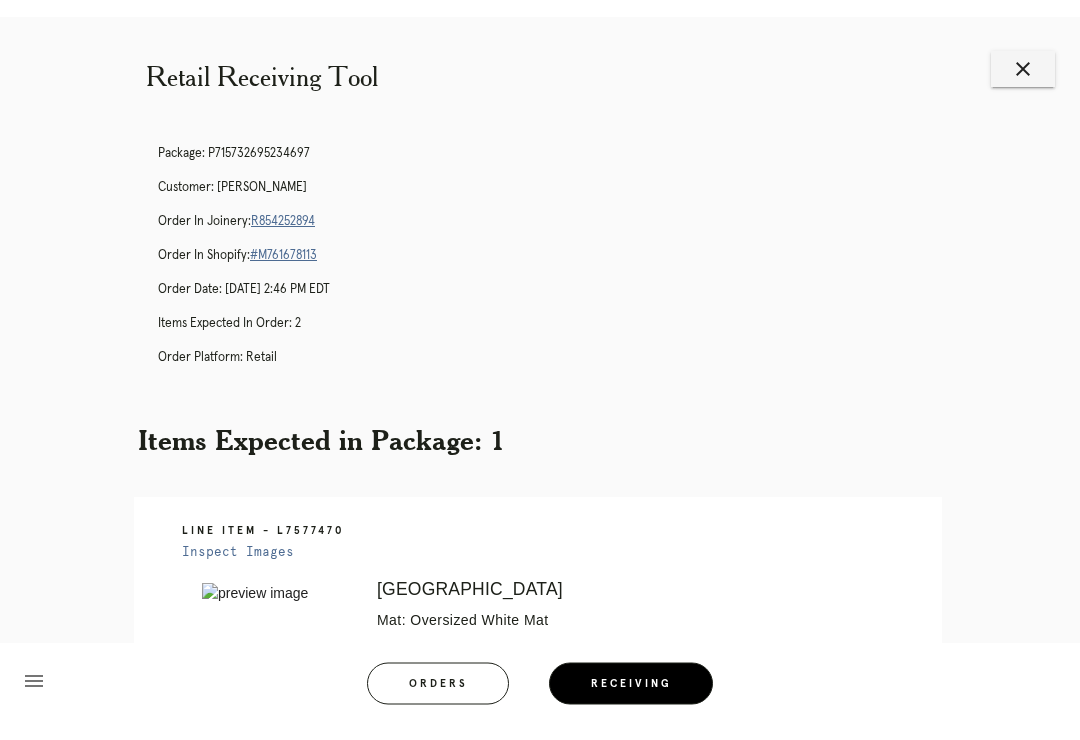 scroll, scrollTop: 0, scrollLeft: 0, axis: both 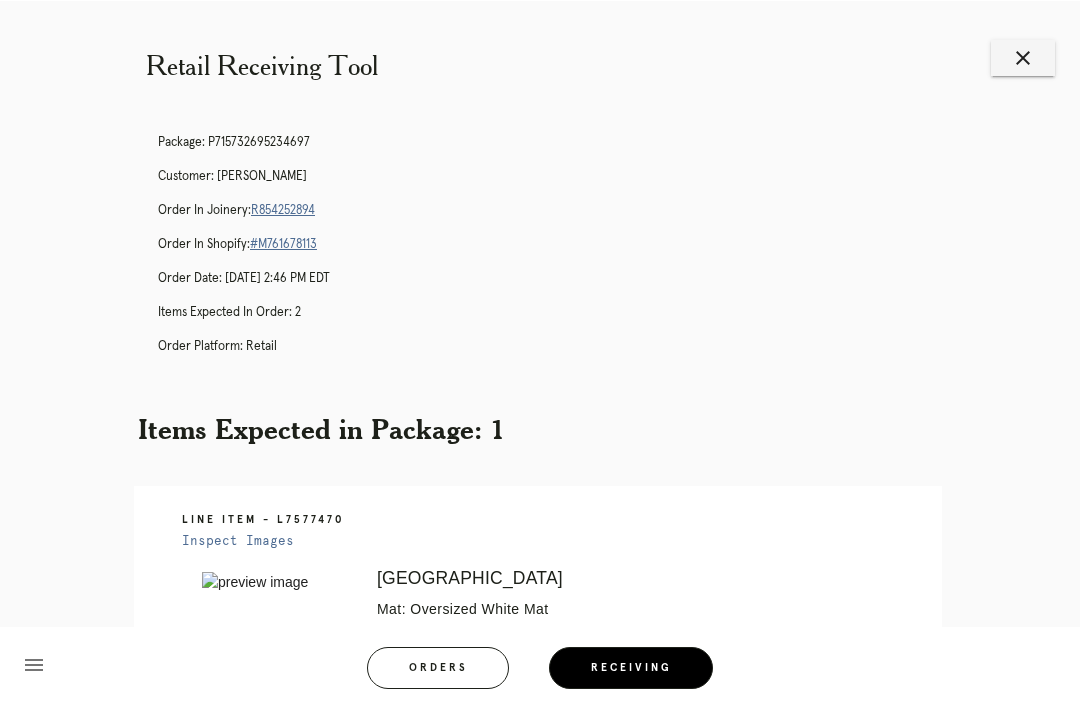 click on "R854252894" at bounding box center (283, 209) 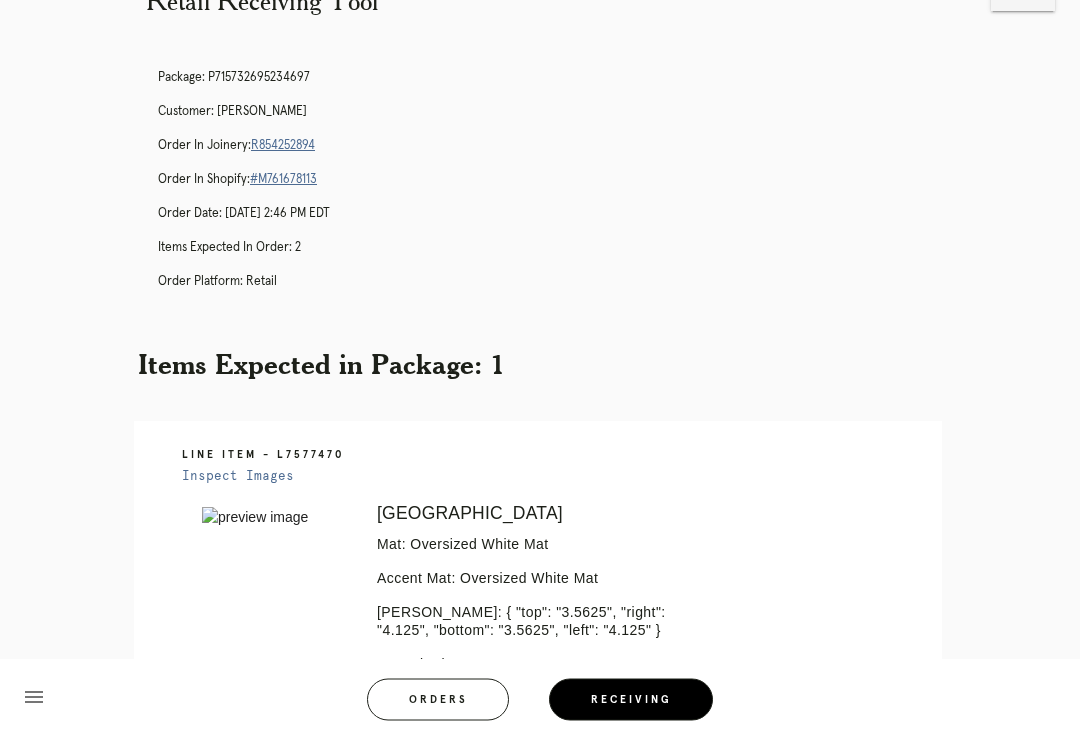 scroll, scrollTop: 0, scrollLeft: 0, axis: both 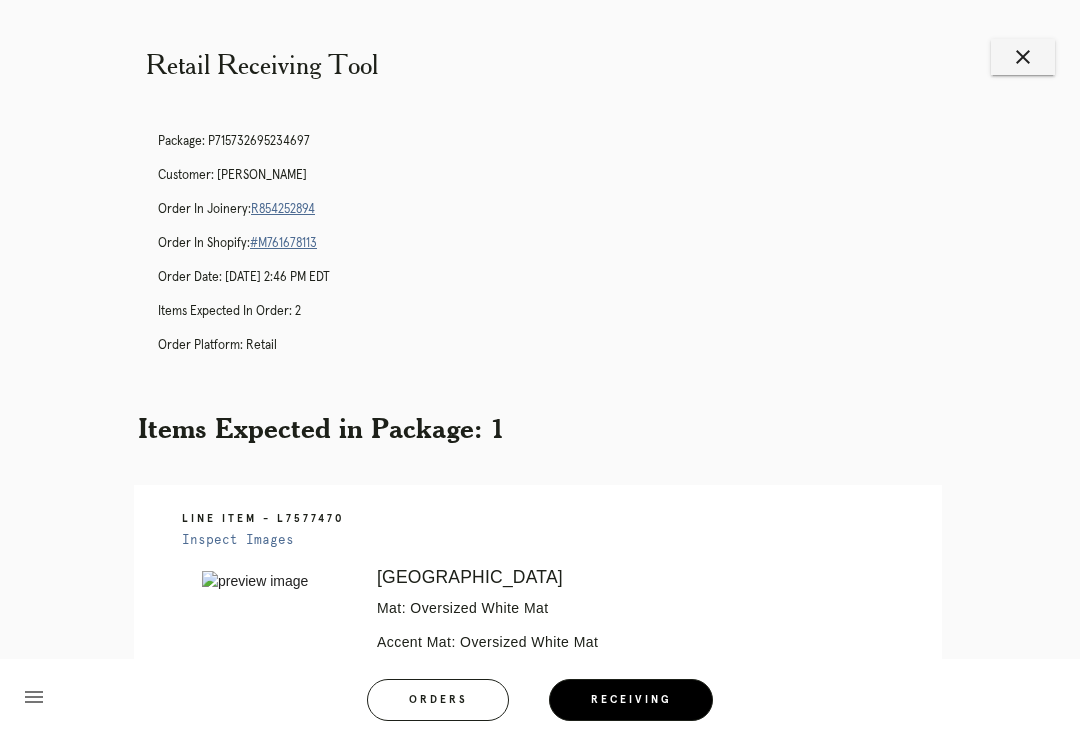 click on "Package: P715732695234697   Customer: Luci Robinson
Order in Joinery:
R854252894
Order in Shopify:
#M761678113
Order Date:
05/01/2025  2:46 PM EDT
Items Expected in Order: 2   Order Platform: retail" at bounding box center [560, 252] 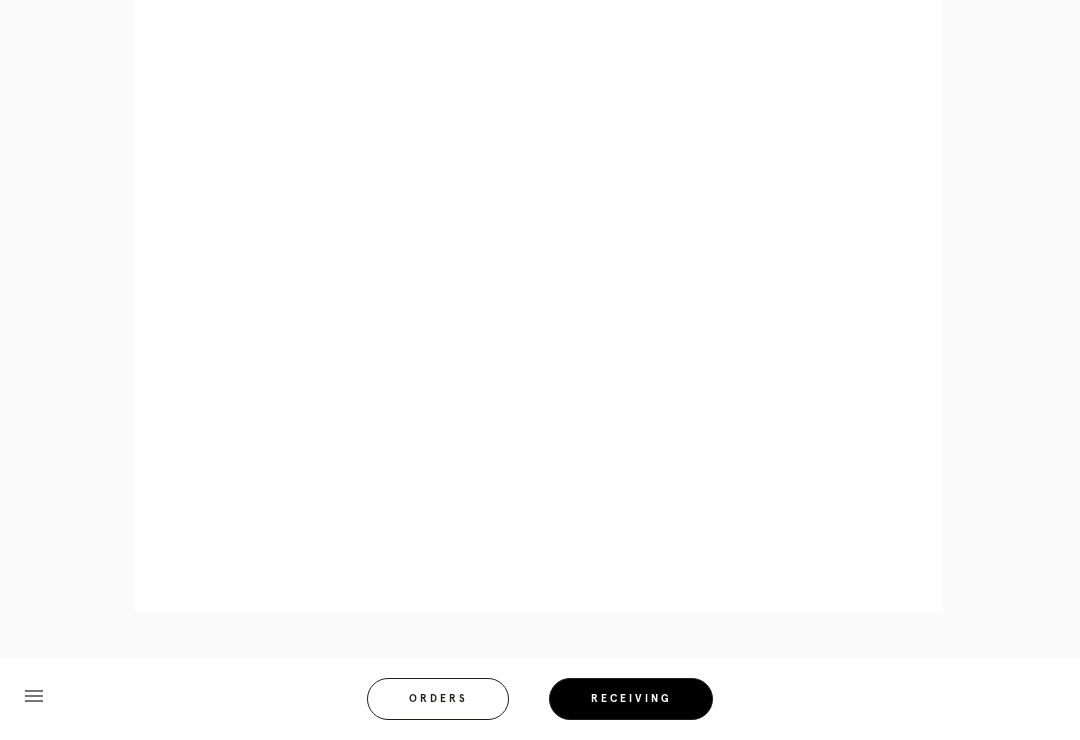 scroll, scrollTop: 1182, scrollLeft: 0, axis: vertical 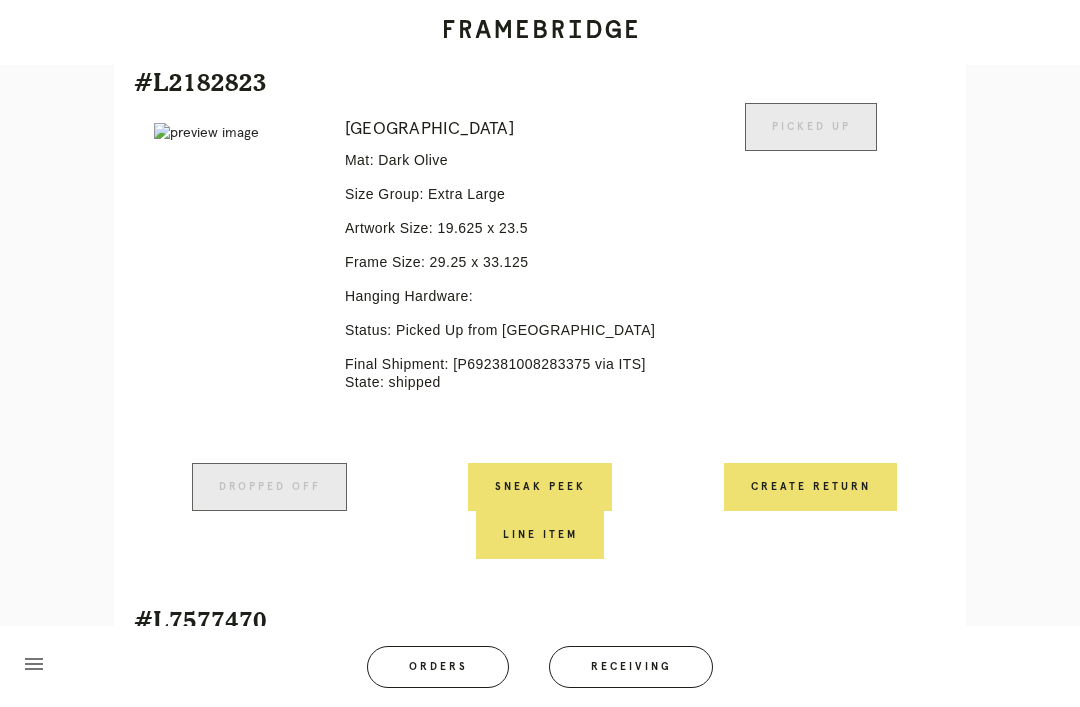 click on "Sneak Peek" at bounding box center [540, 487] 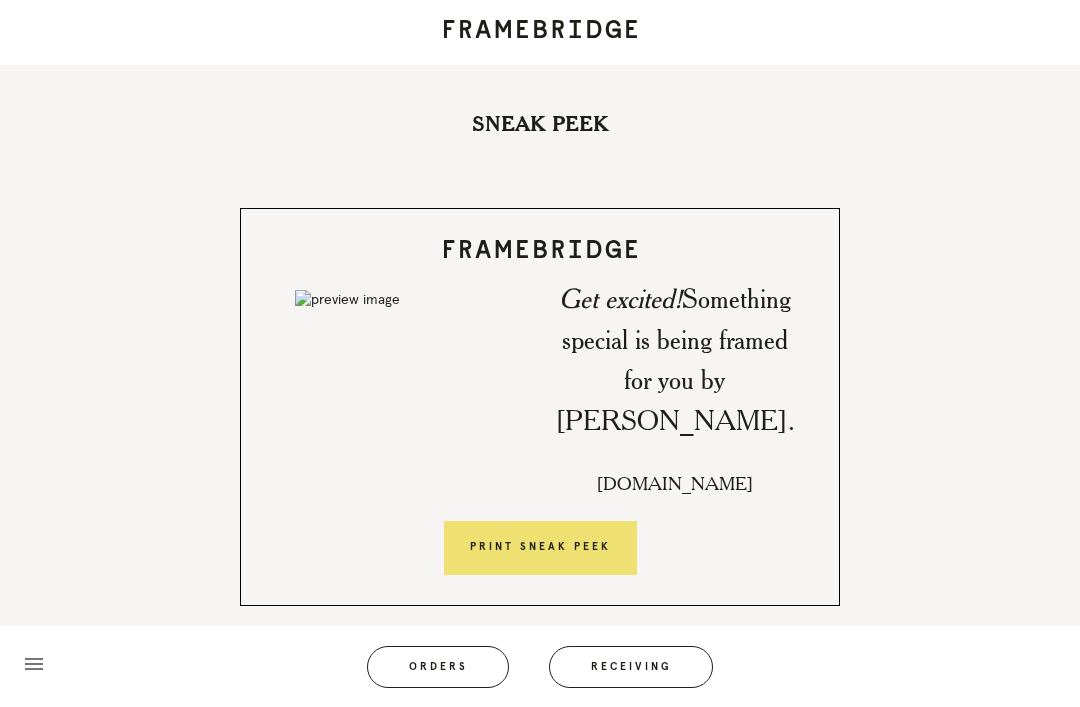 scroll, scrollTop: 0, scrollLeft: 0, axis: both 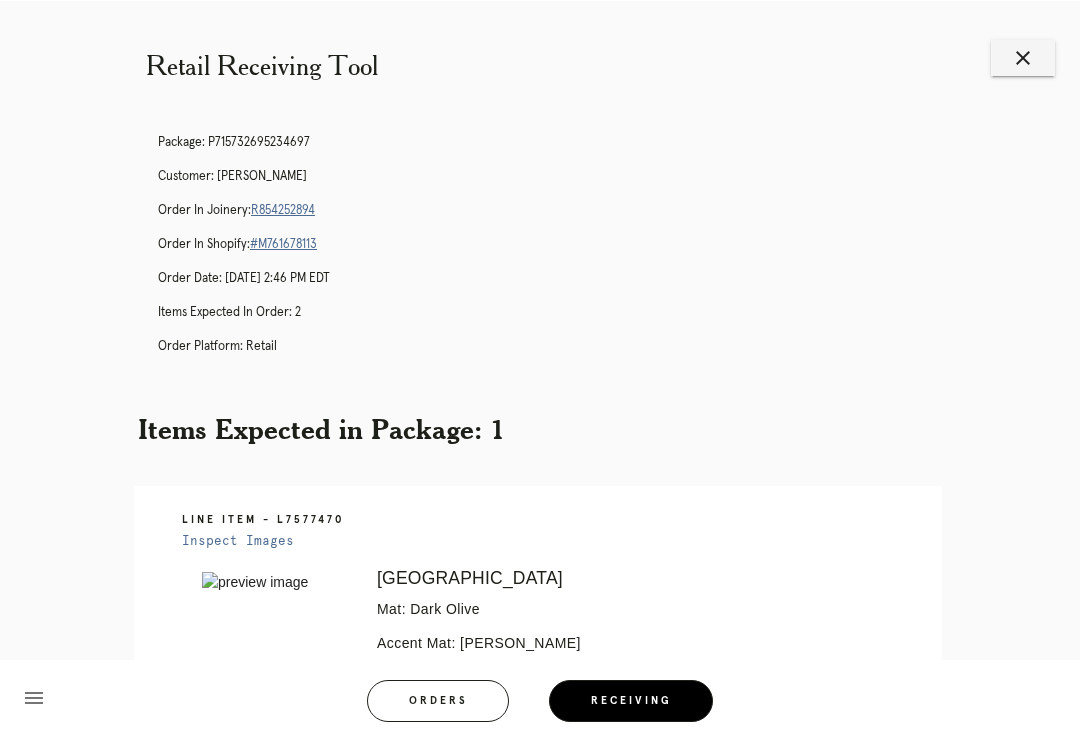 click on "R854252894" at bounding box center (283, 209) 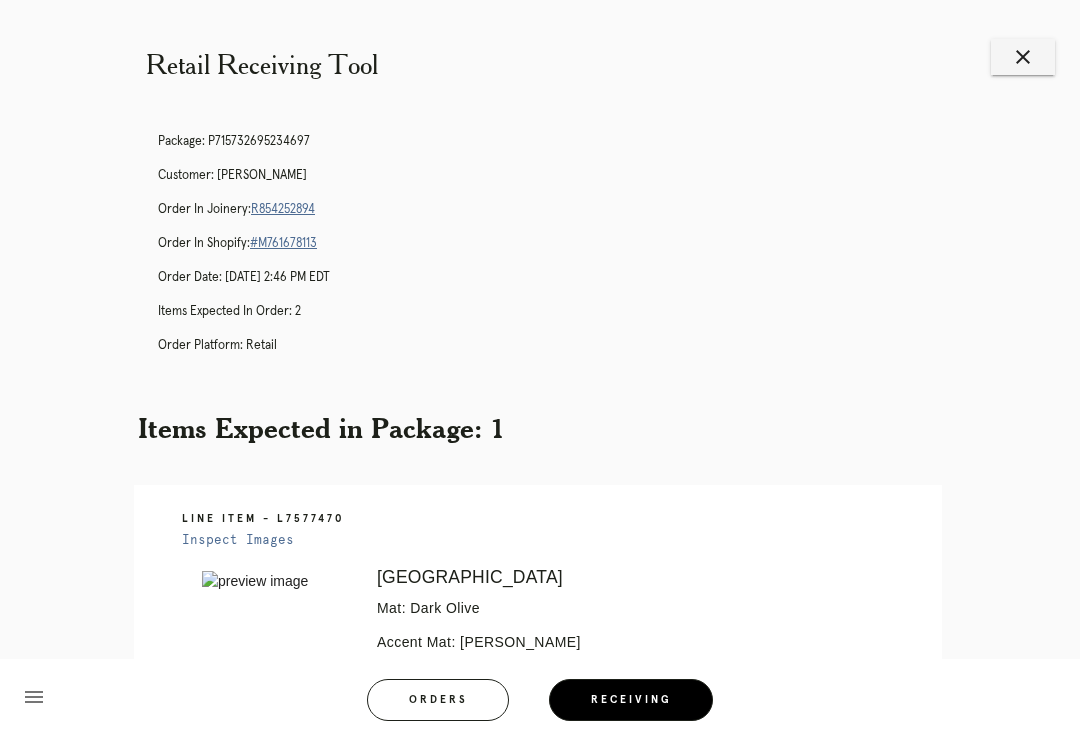 click on "close" at bounding box center [1023, 57] 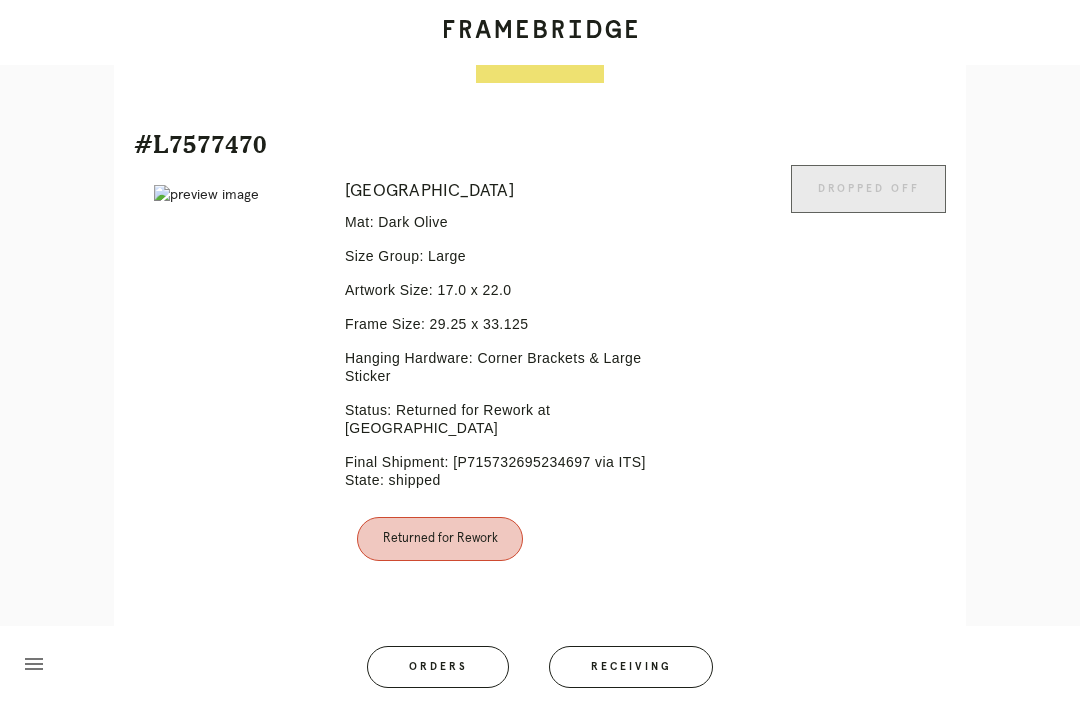 scroll, scrollTop: 1006, scrollLeft: 0, axis: vertical 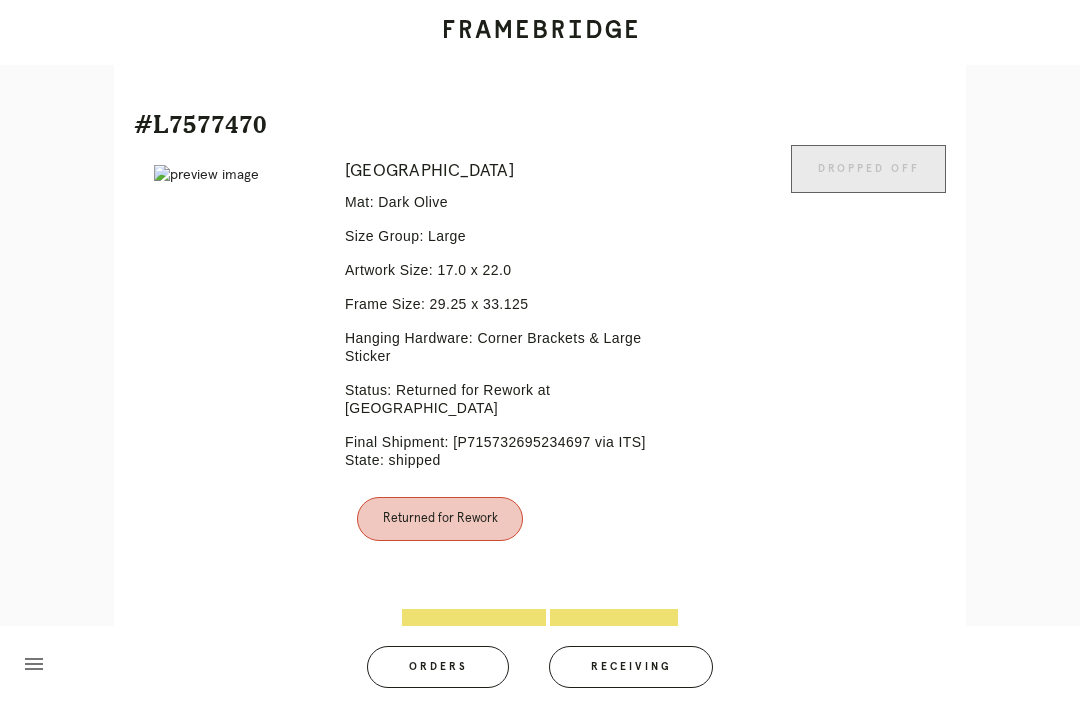click on "Line Item" at bounding box center (614, 633) 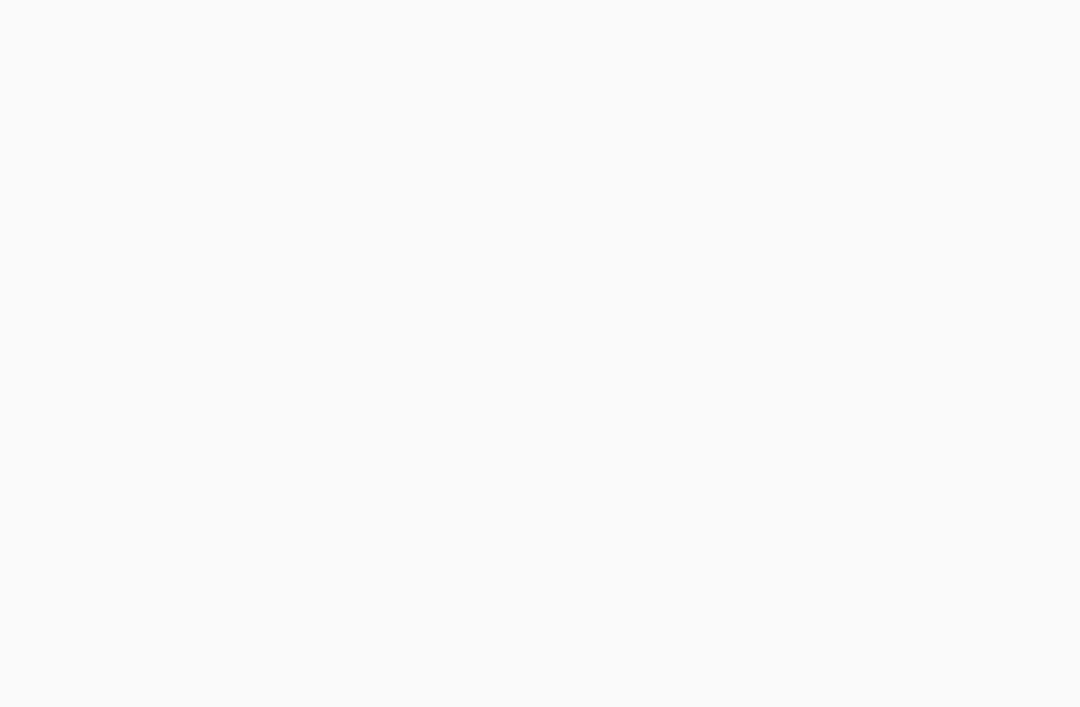 scroll, scrollTop: 0, scrollLeft: 0, axis: both 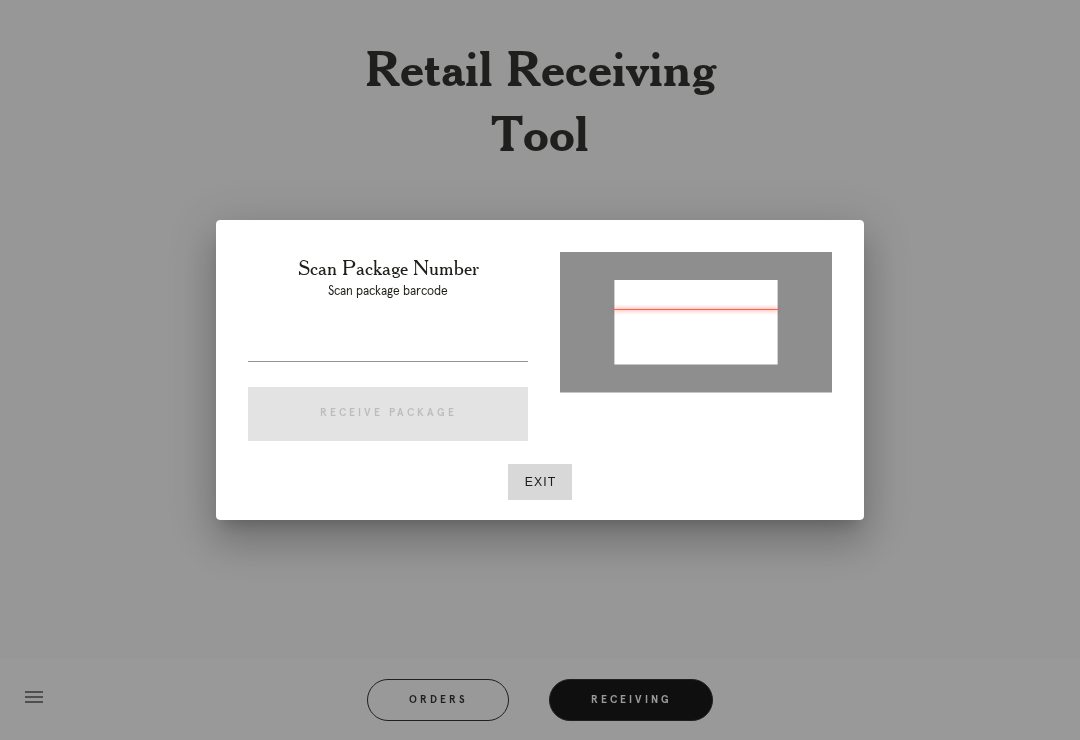 type on "P280824590199972" 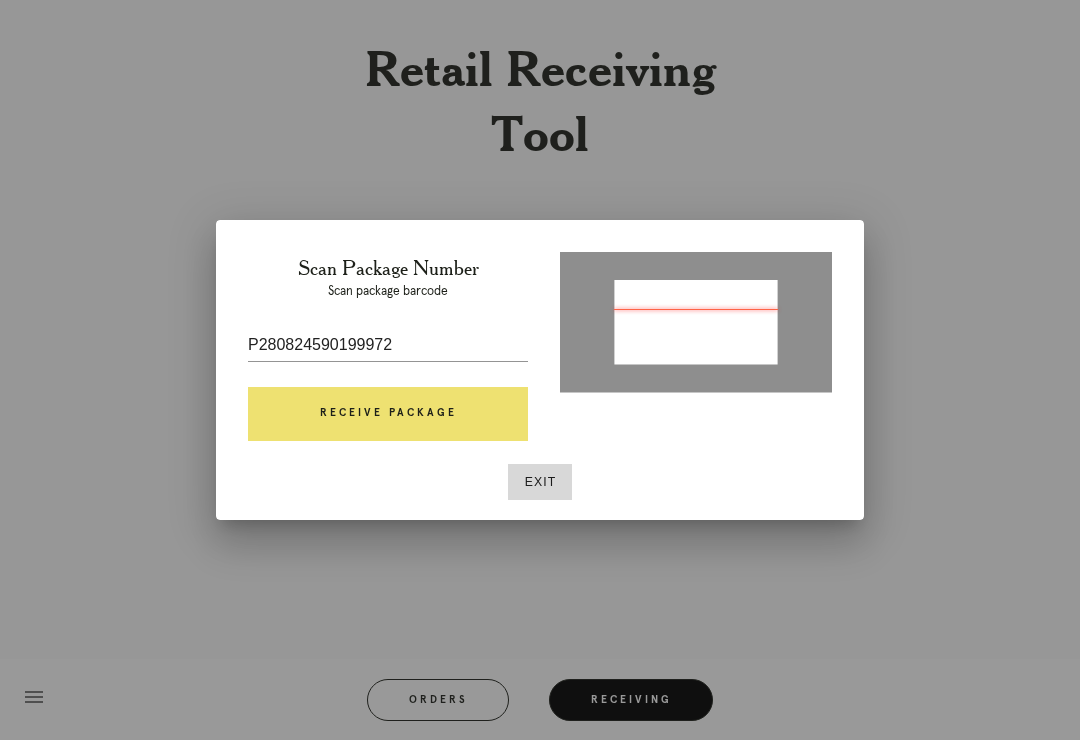 click on "Receive Package" at bounding box center (388, 414) 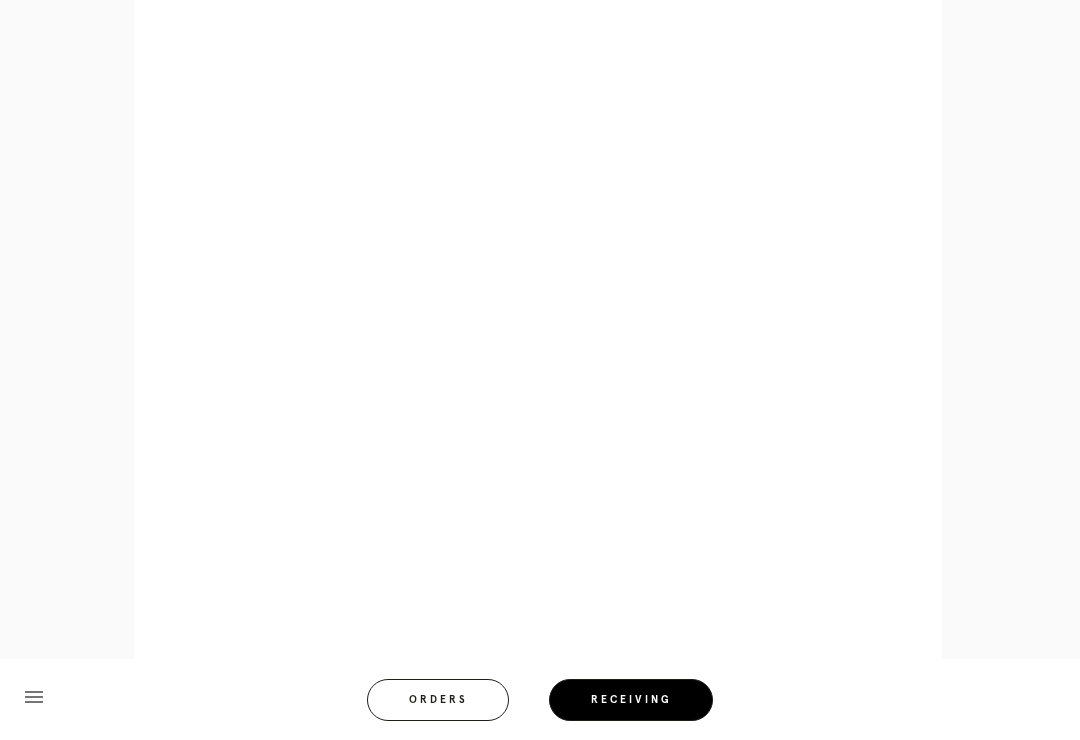scroll, scrollTop: 2545, scrollLeft: 0, axis: vertical 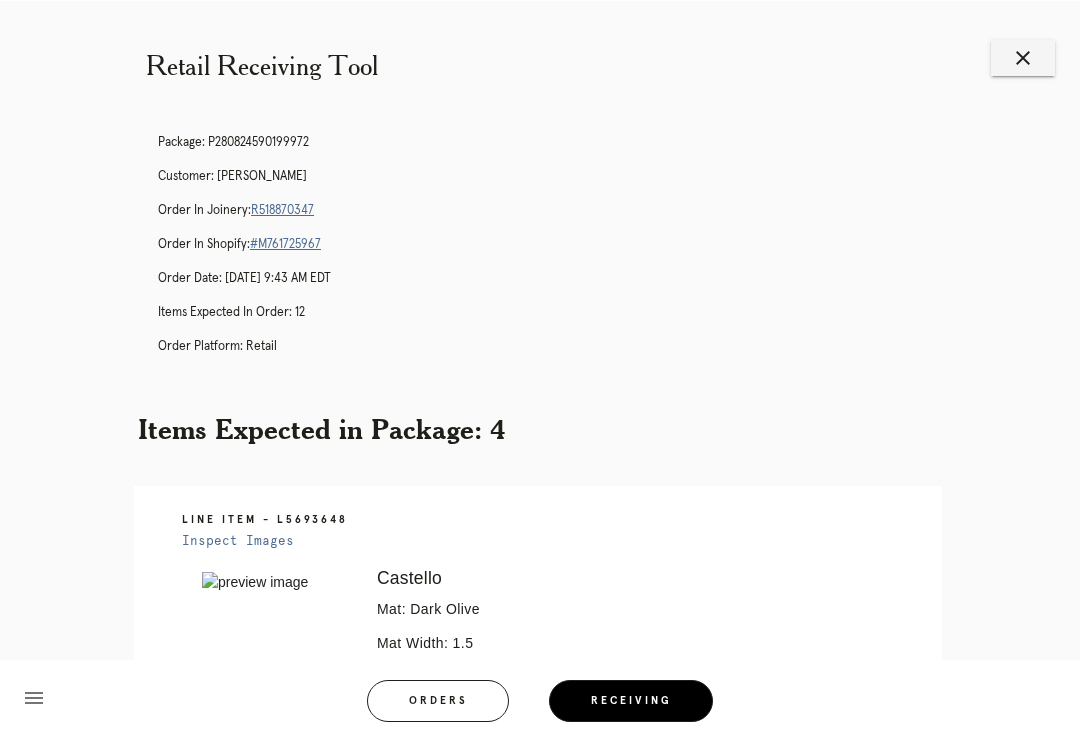 click on "close" at bounding box center [1023, 57] 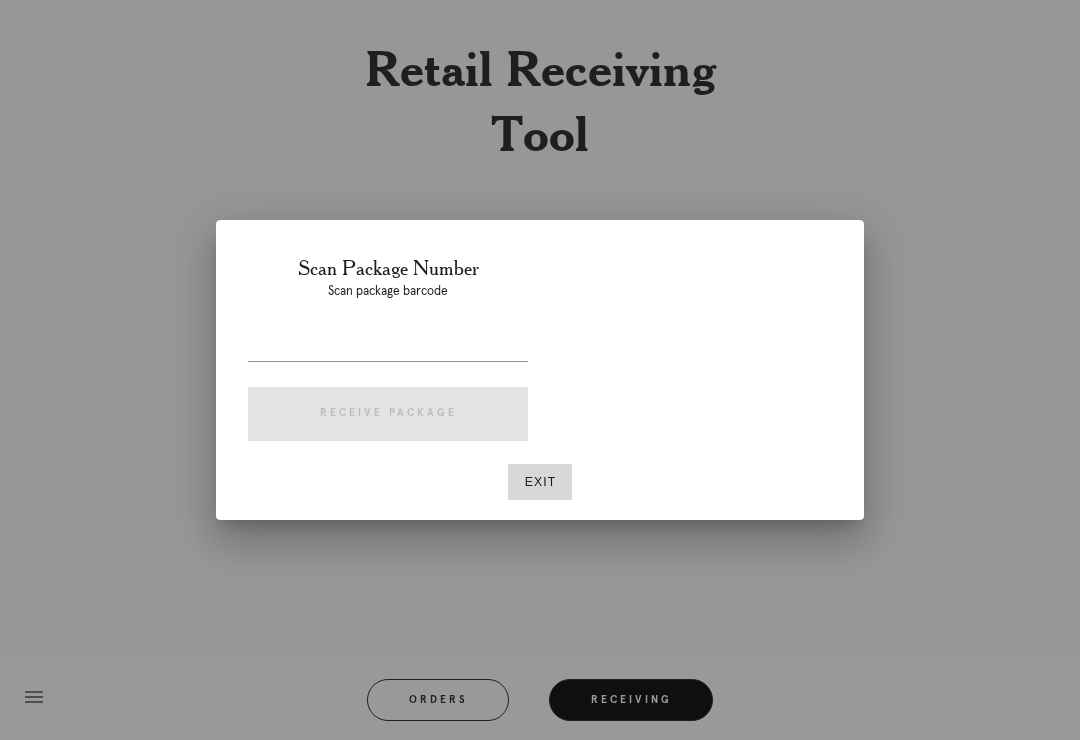 scroll, scrollTop: 0, scrollLeft: 0, axis: both 